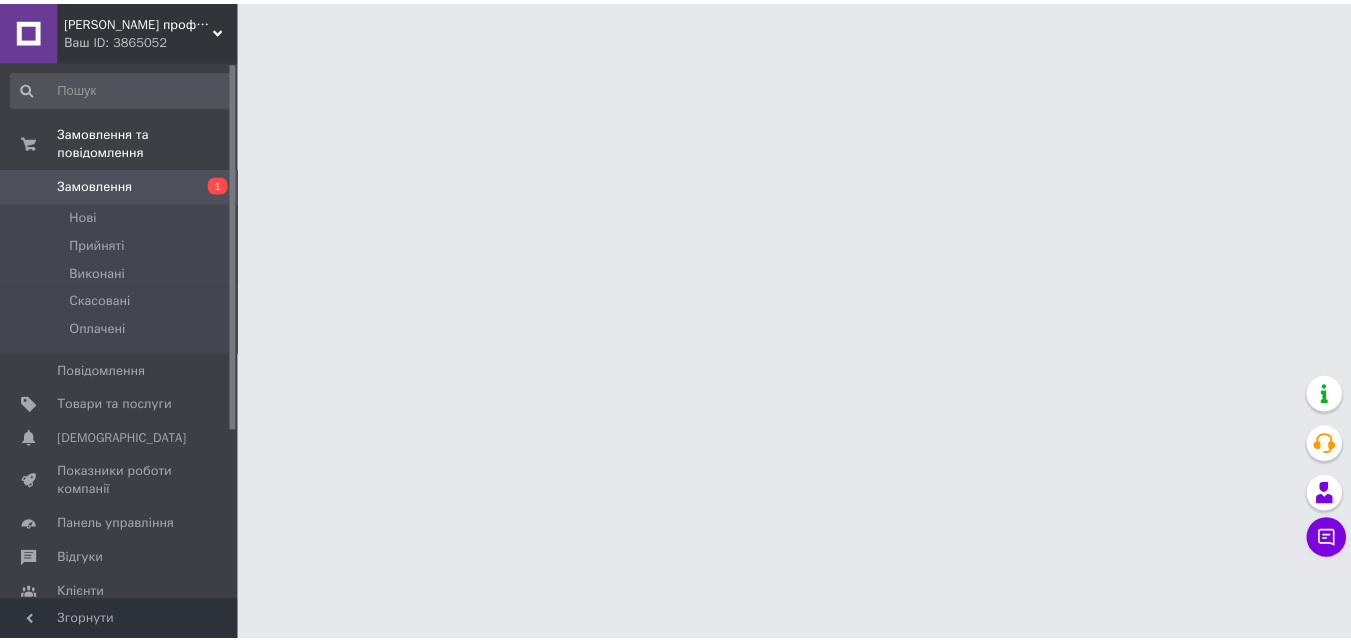 scroll, scrollTop: 0, scrollLeft: 0, axis: both 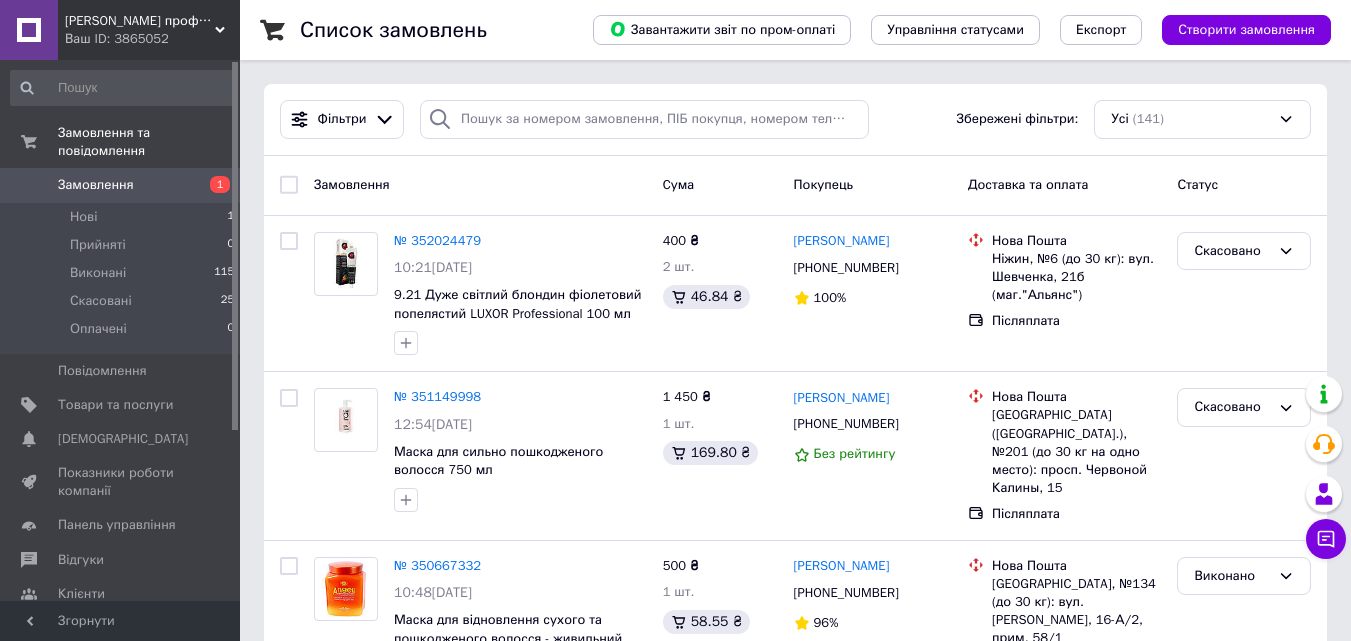 click on "Замовлення" at bounding box center (96, 185) 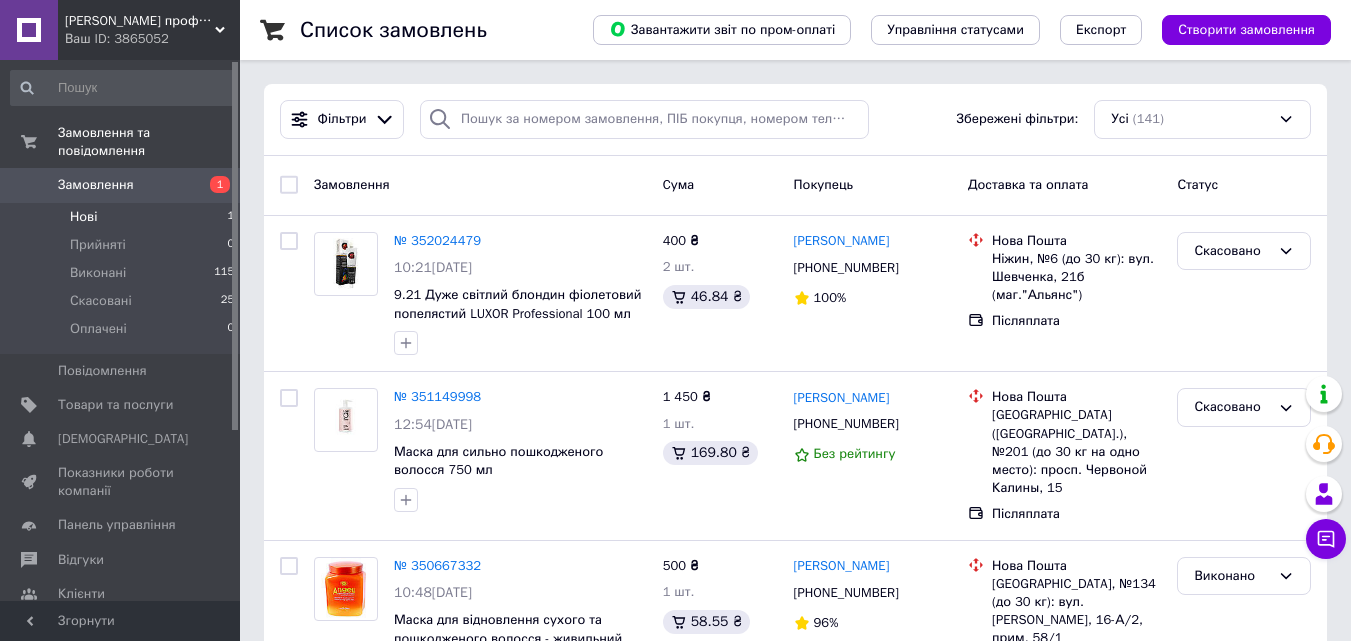 click on "Нові 1" at bounding box center (123, 217) 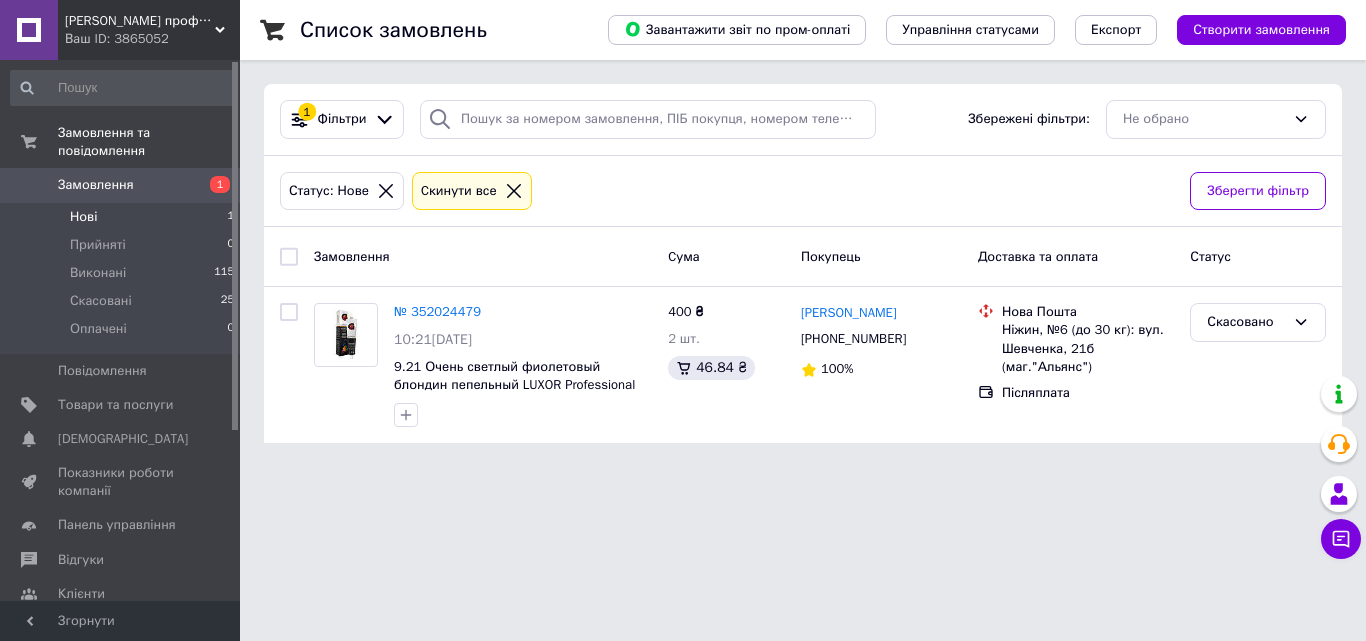 click on "Нові 1" at bounding box center (123, 217) 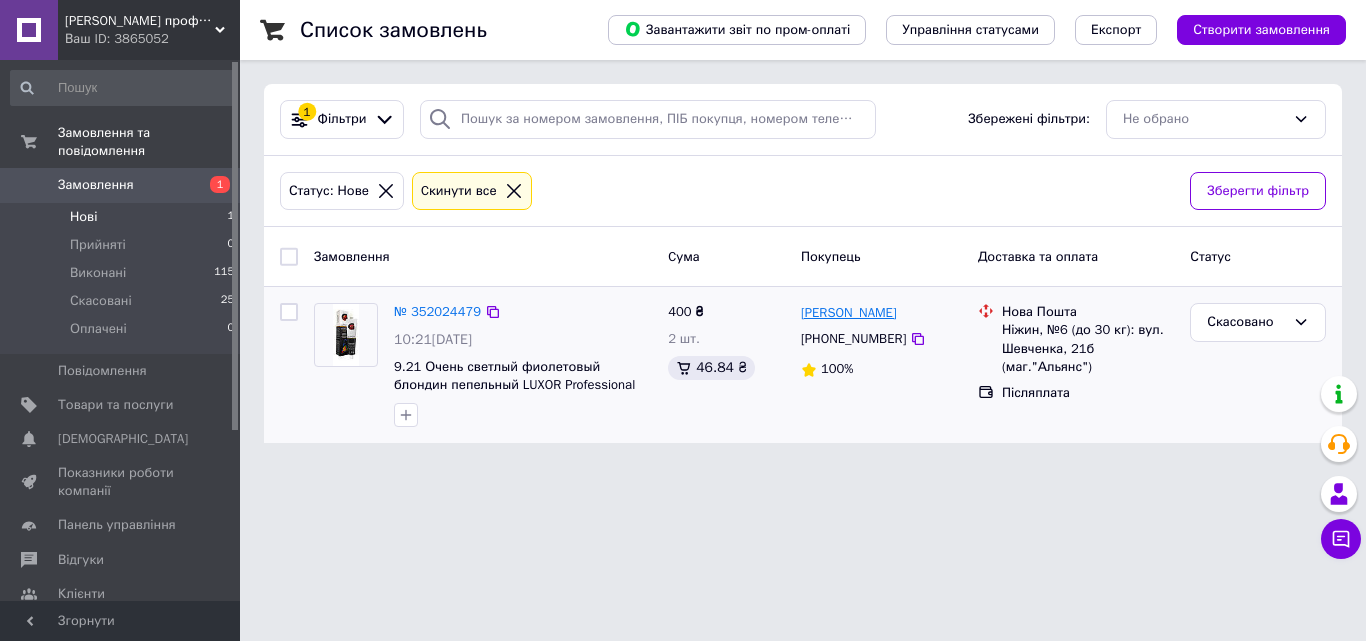 click on "[PERSON_NAME]" at bounding box center (849, 313) 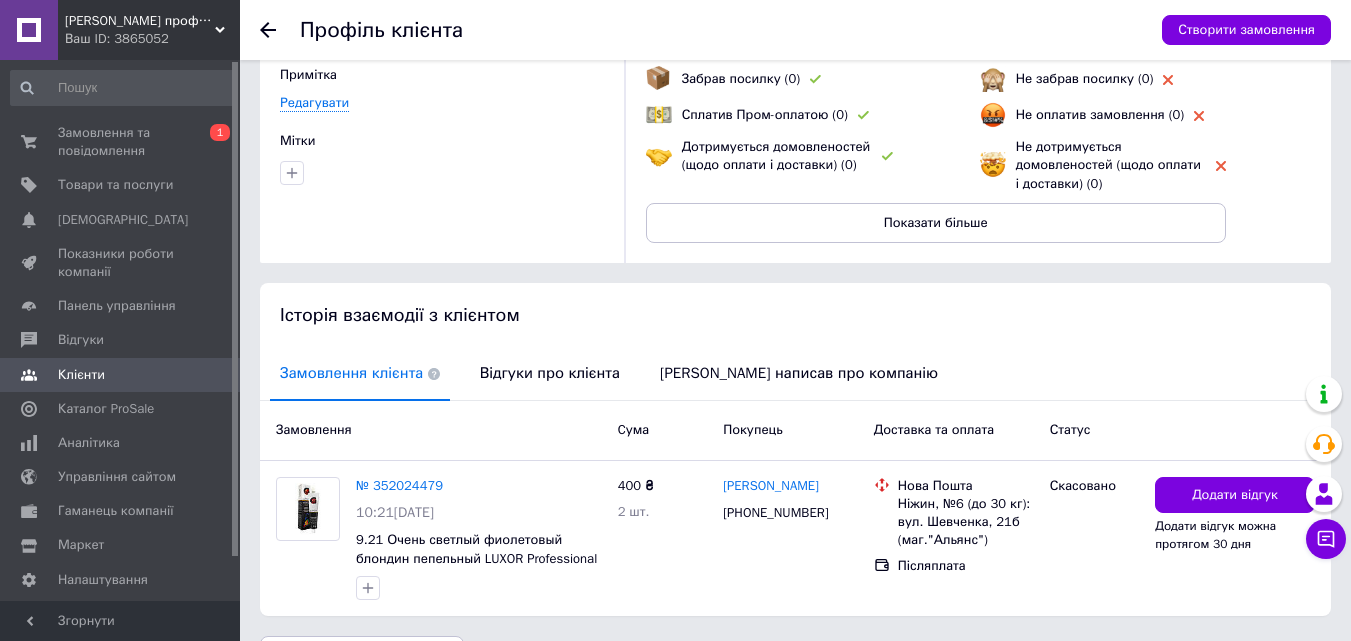 scroll, scrollTop: 227, scrollLeft: 0, axis: vertical 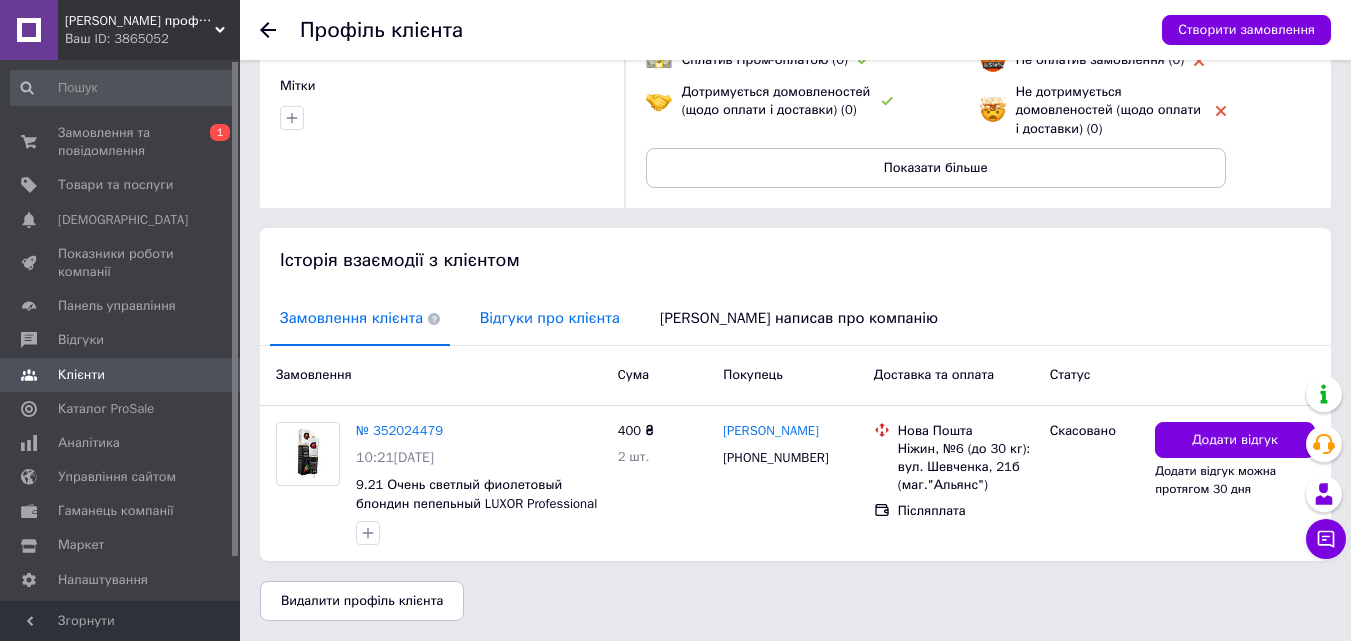 click on "Відгуки про клієнта" at bounding box center (550, 318) 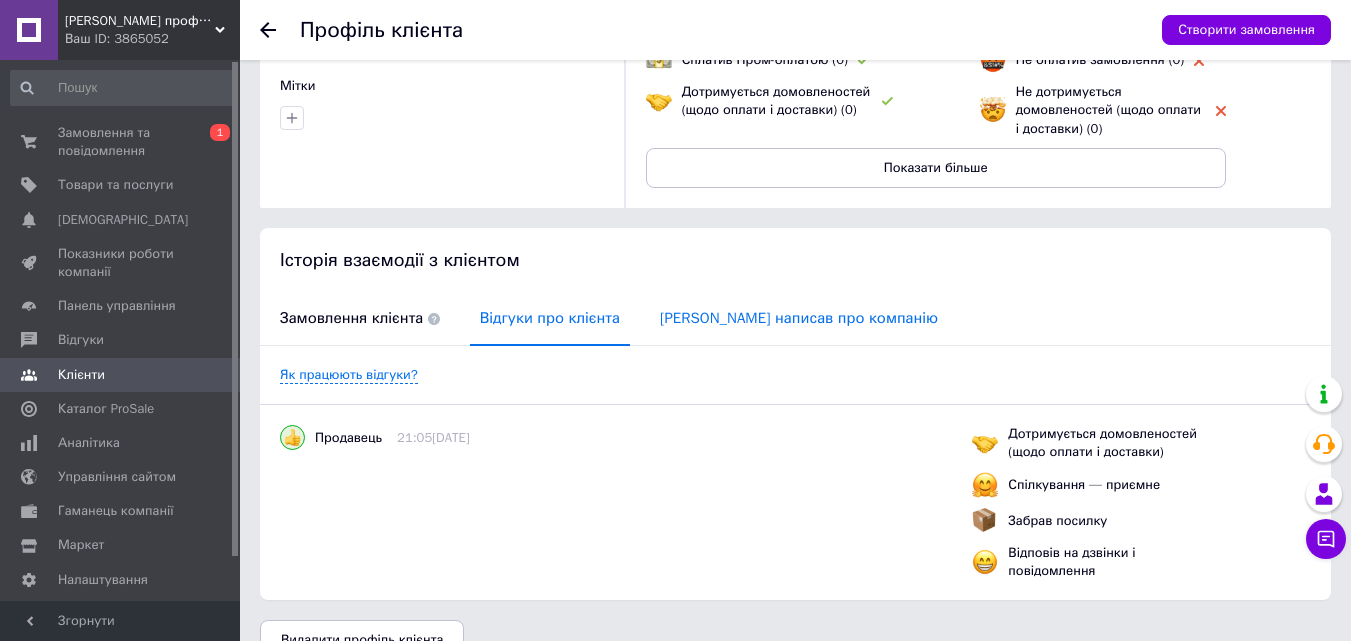 click on "[PERSON_NAME] написав про компанію" at bounding box center (799, 318) 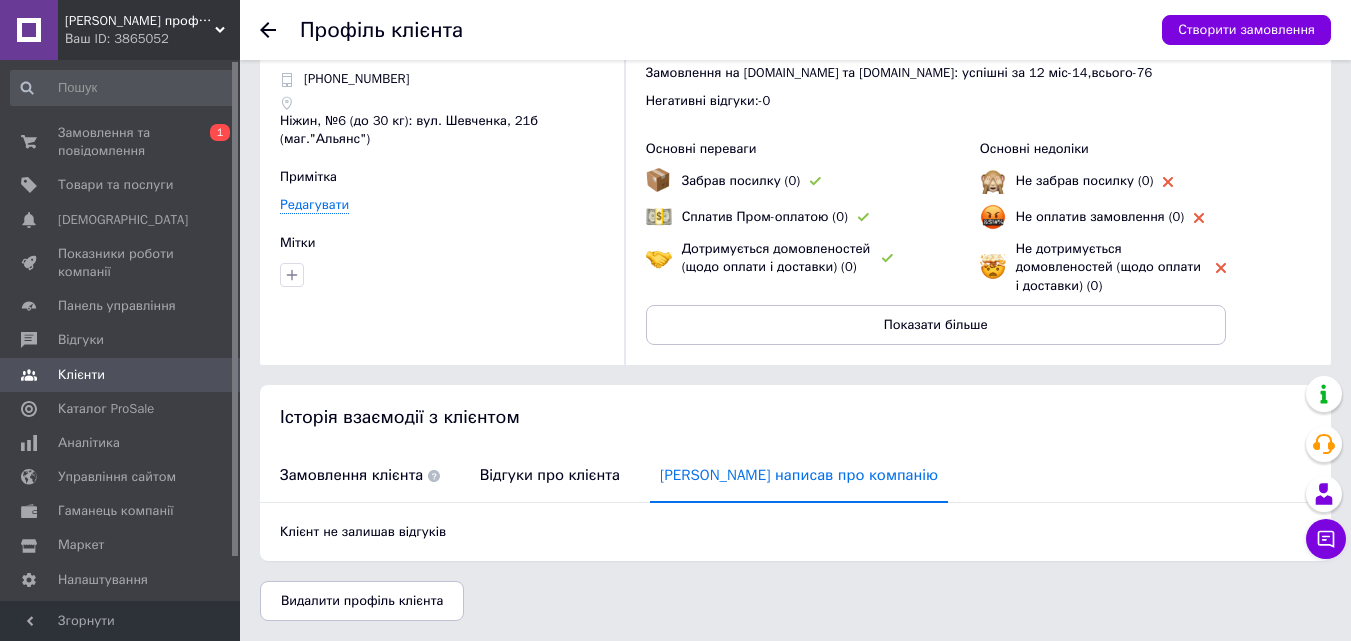 scroll, scrollTop: 70, scrollLeft: 0, axis: vertical 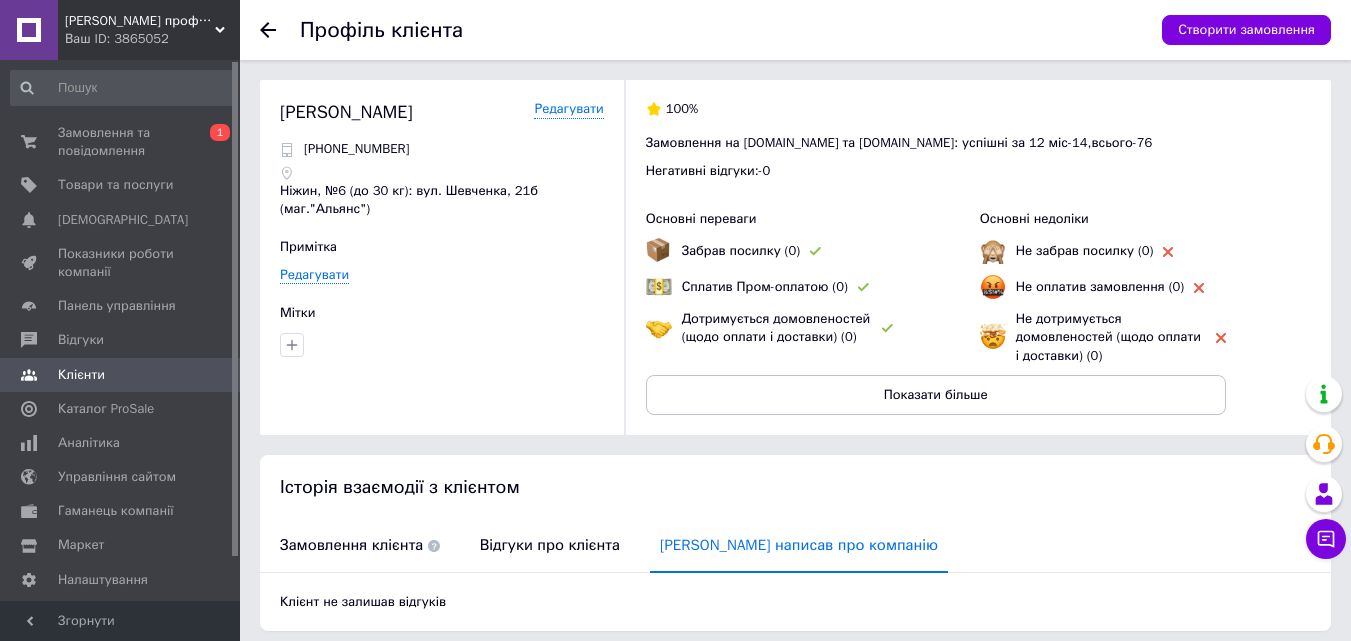 click on "Профіль клієнта Створити замовлення" at bounding box center (795, 30) 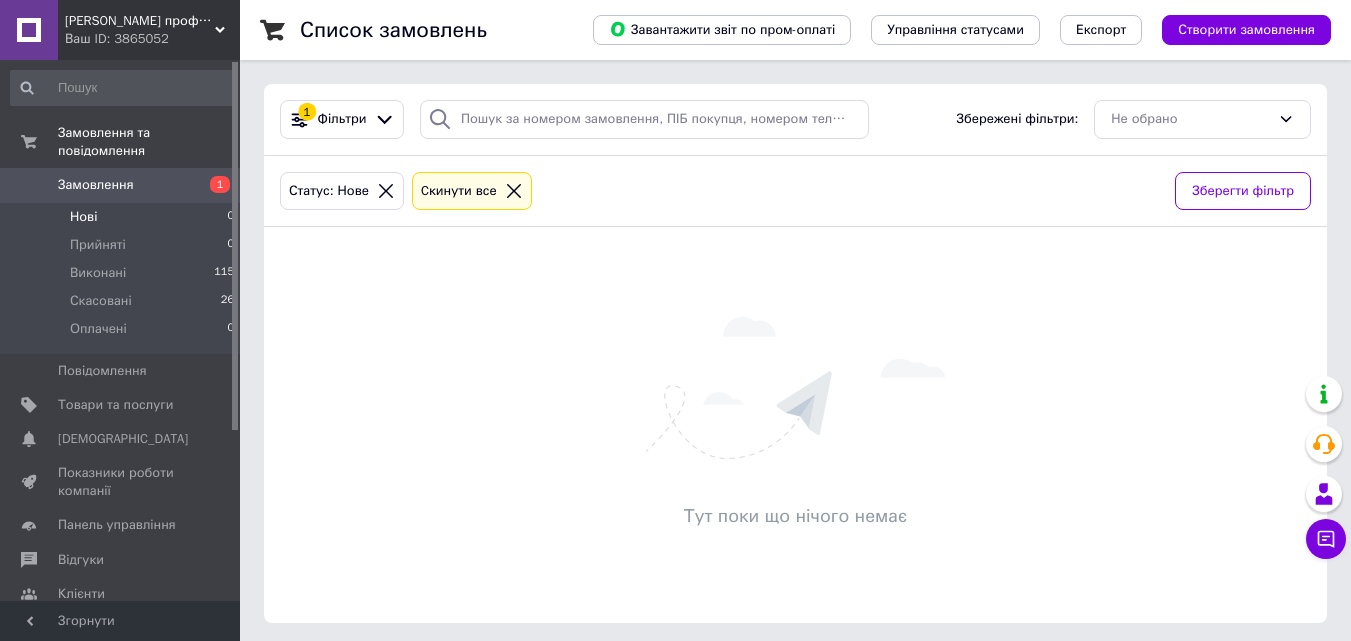click on "Замовлення" at bounding box center (121, 185) 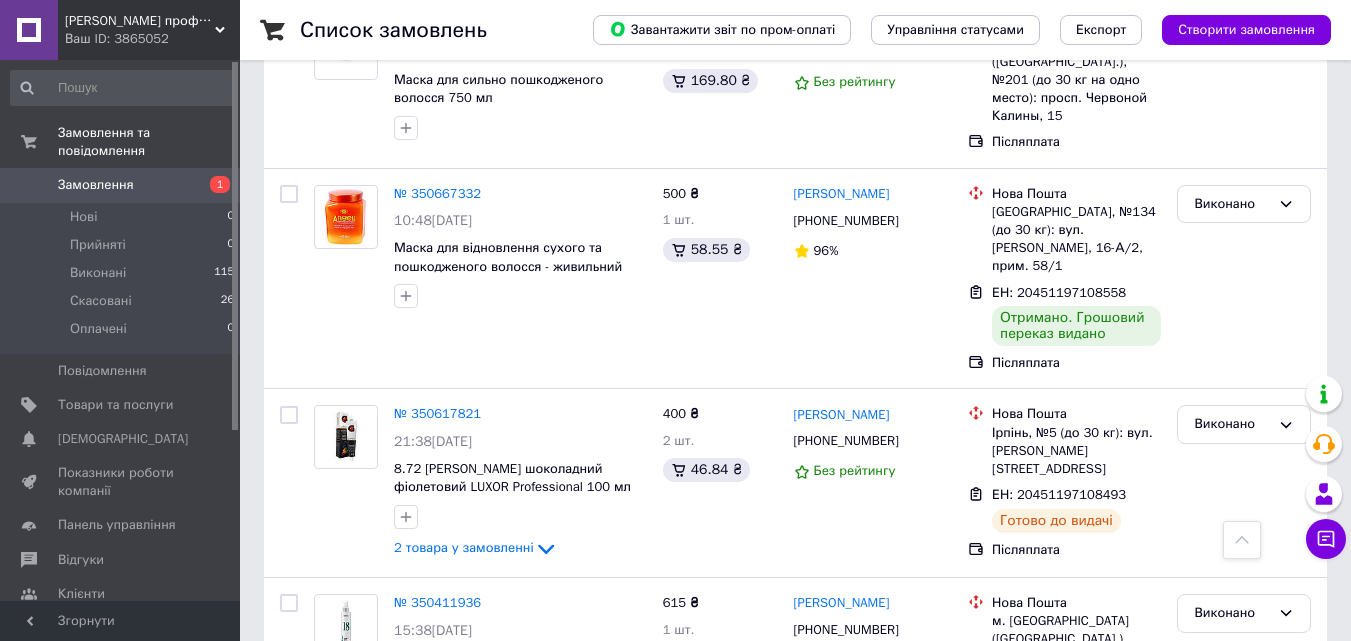 scroll, scrollTop: 366, scrollLeft: 0, axis: vertical 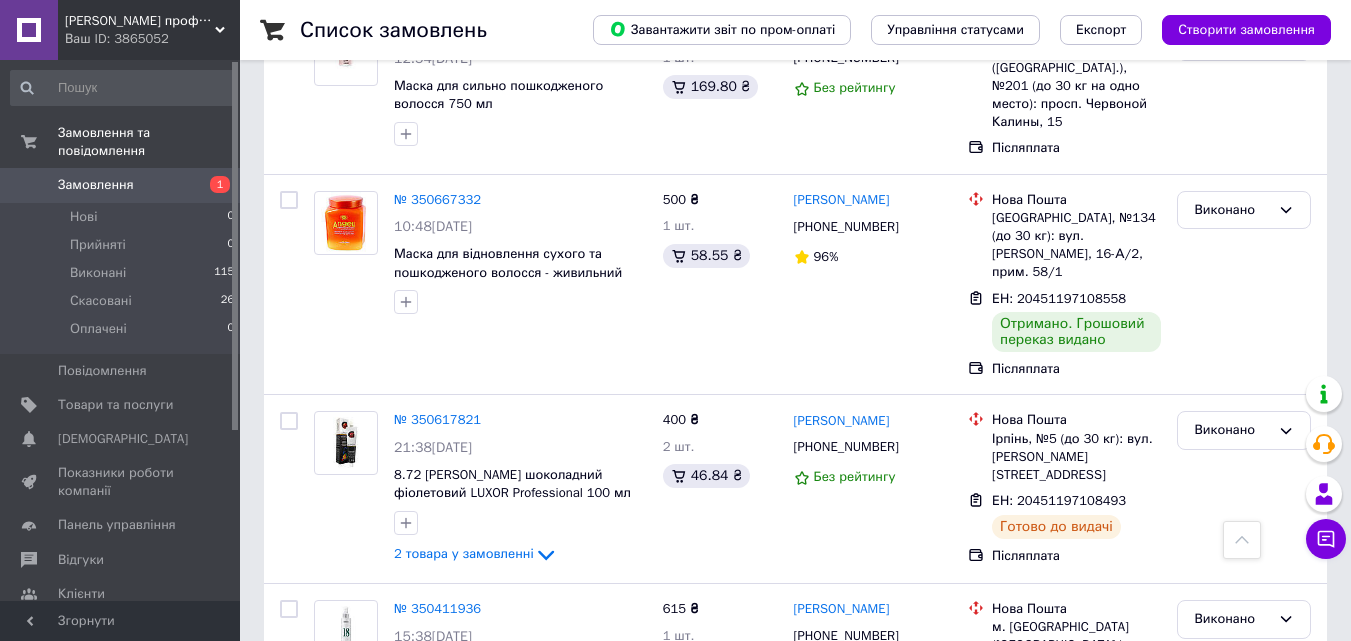 click on "Замовлення" at bounding box center [121, 185] 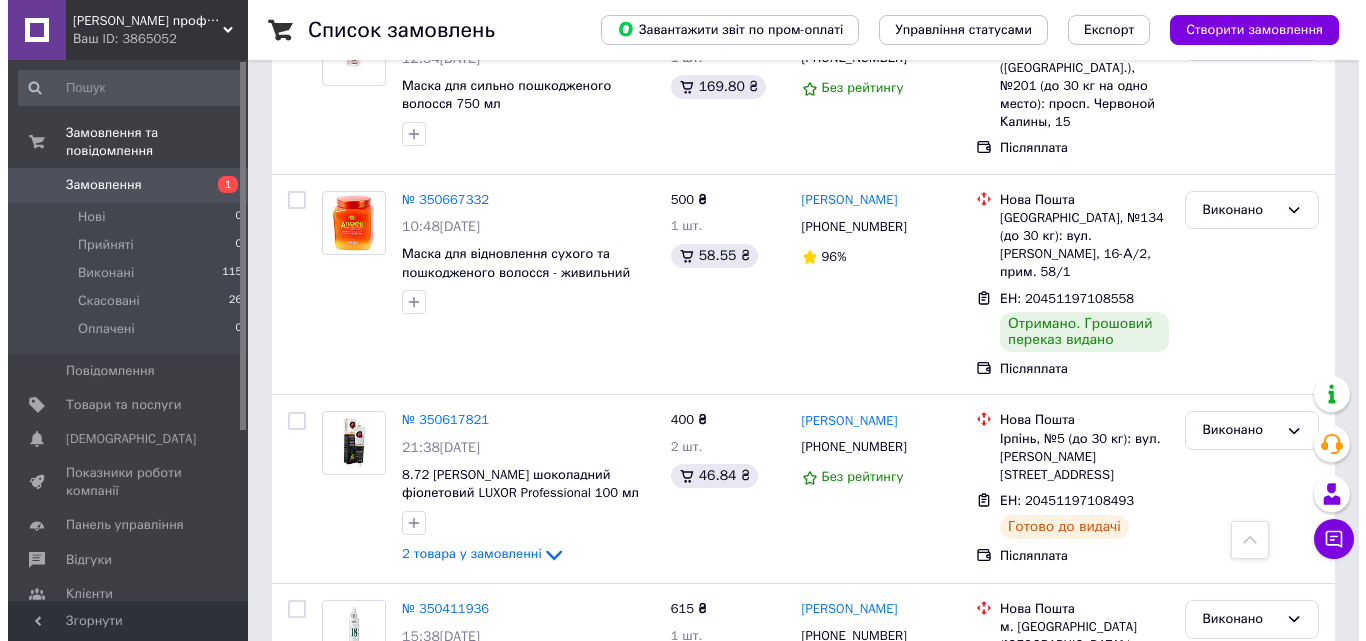 scroll, scrollTop: 0, scrollLeft: 0, axis: both 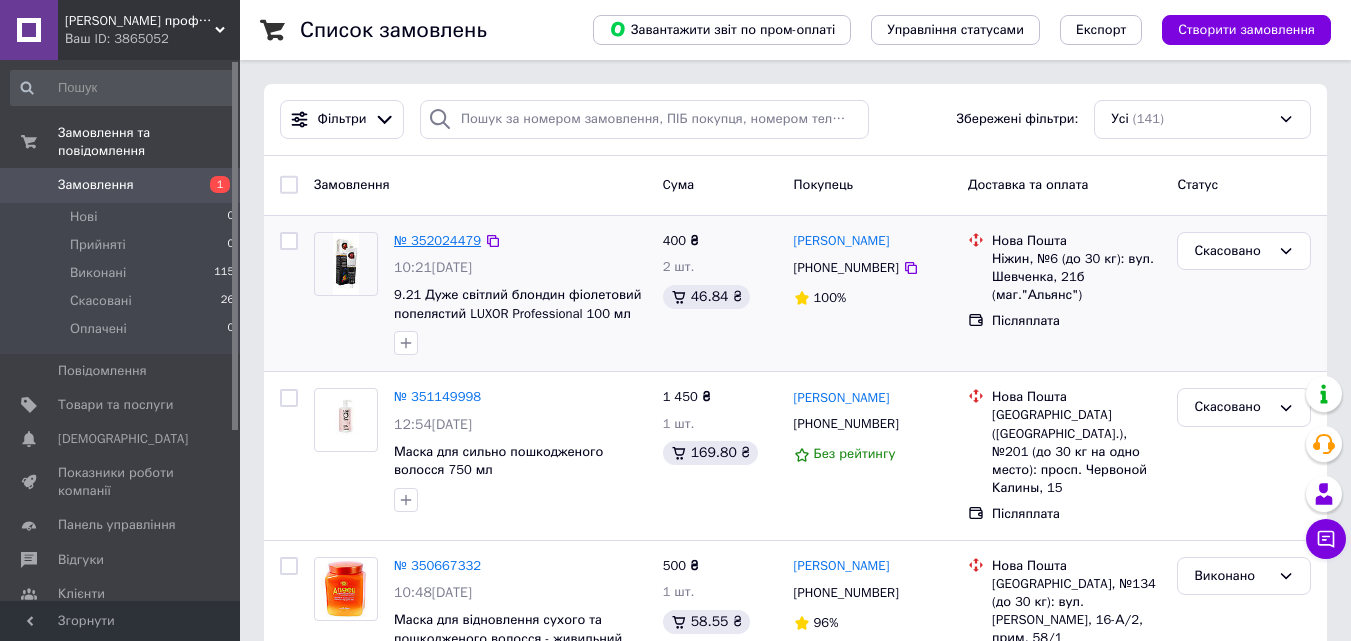 click on "№ 352024479" at bounding box center [437, 240] 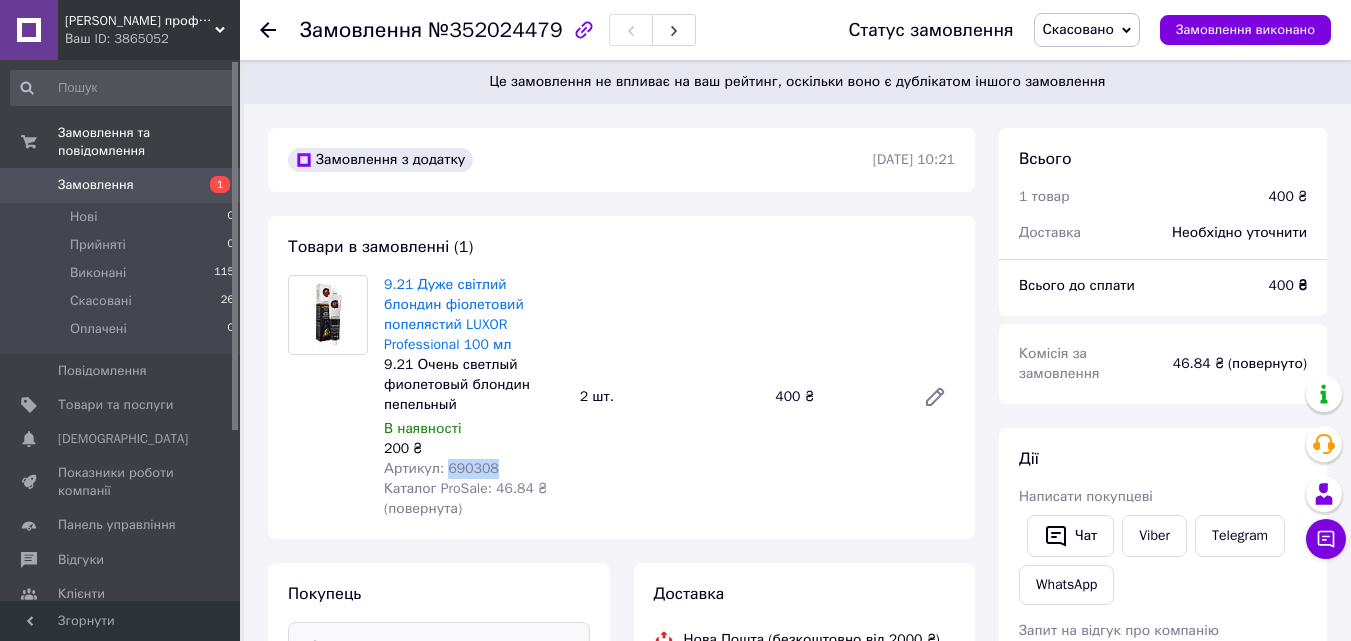 drag, startPoint x: 493, startPoint y: 448, endPoint x: 444, endPoint y: 449, distance: 49.010204 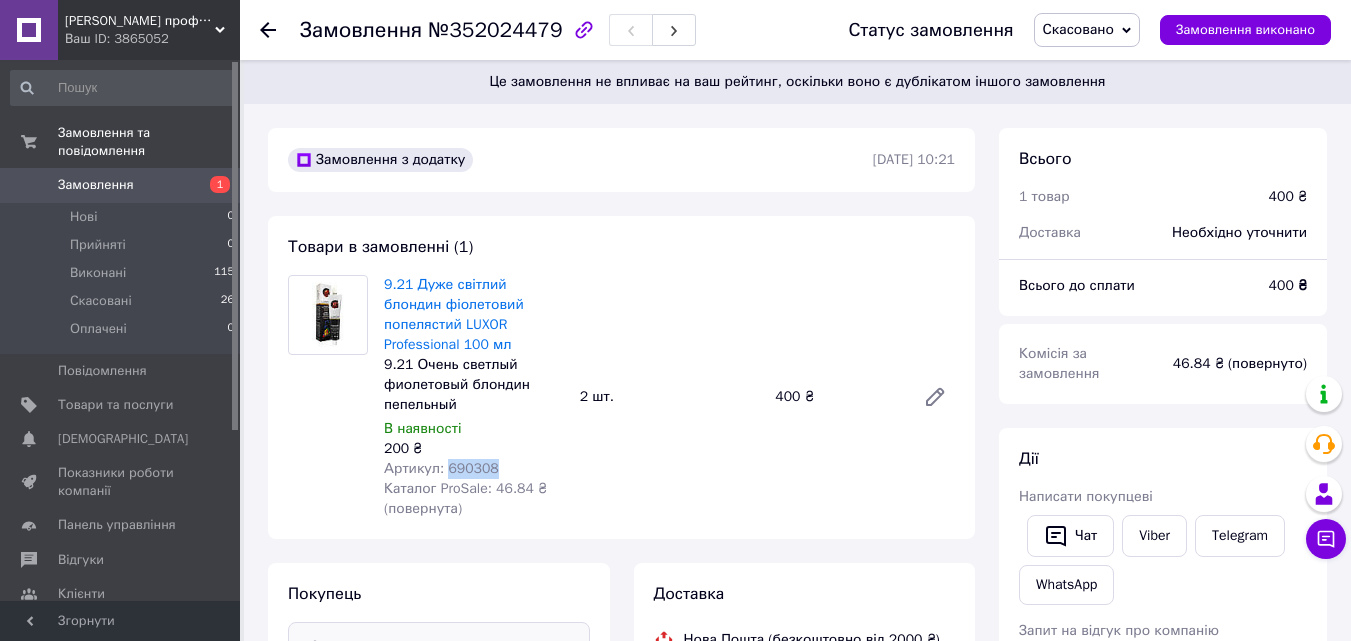 copy on "690308" 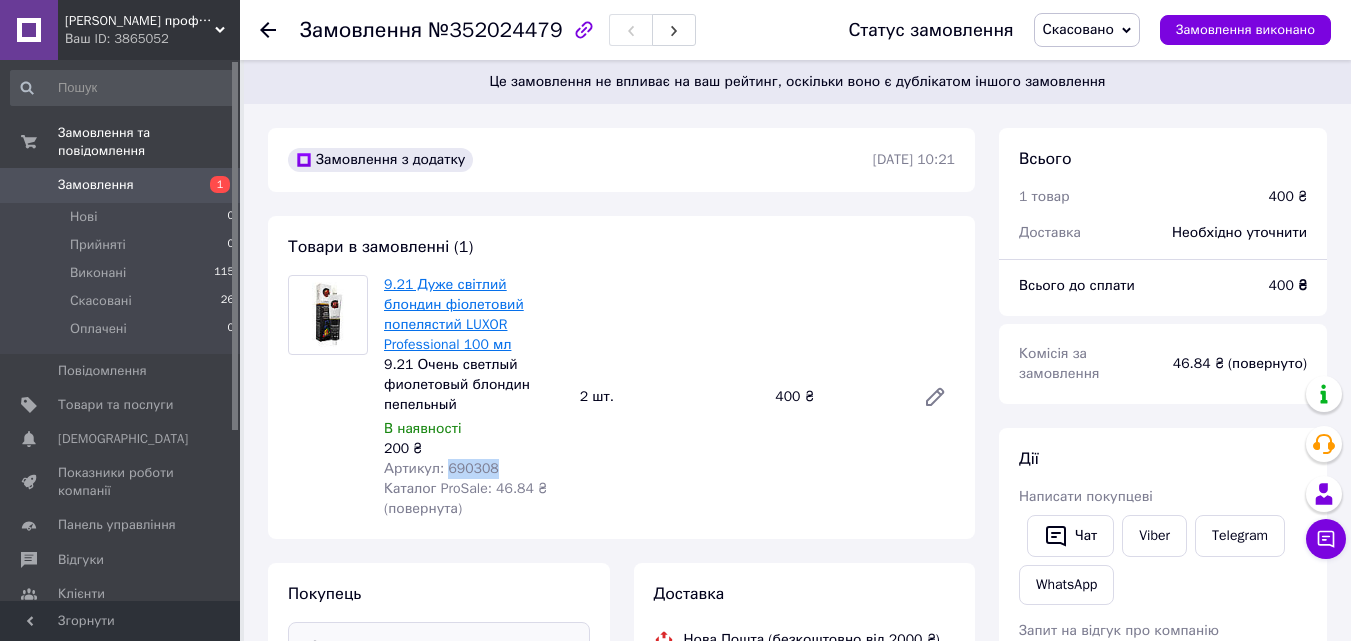 click on "9.21 Дуже світлий блондин фіолетовий попелястий LUXOR Professional 100 мл" at bounding box center [454, 314] 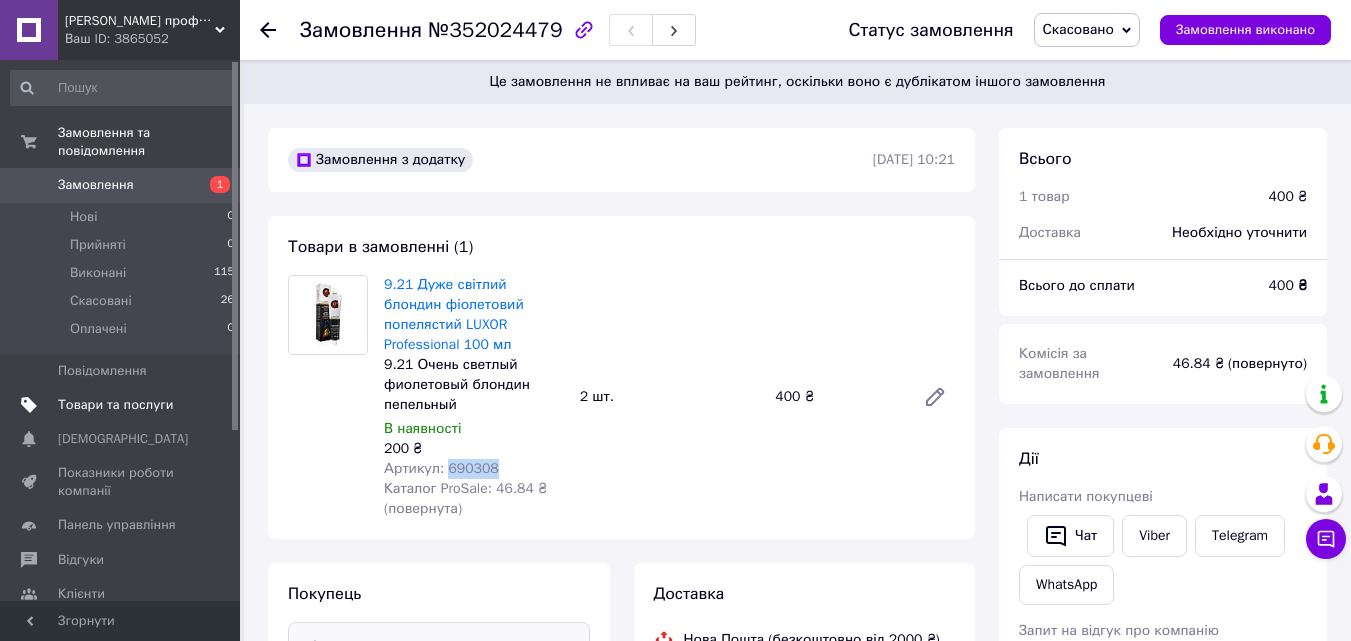 click on "Товари та послуги" at bounding box center [115, 405] 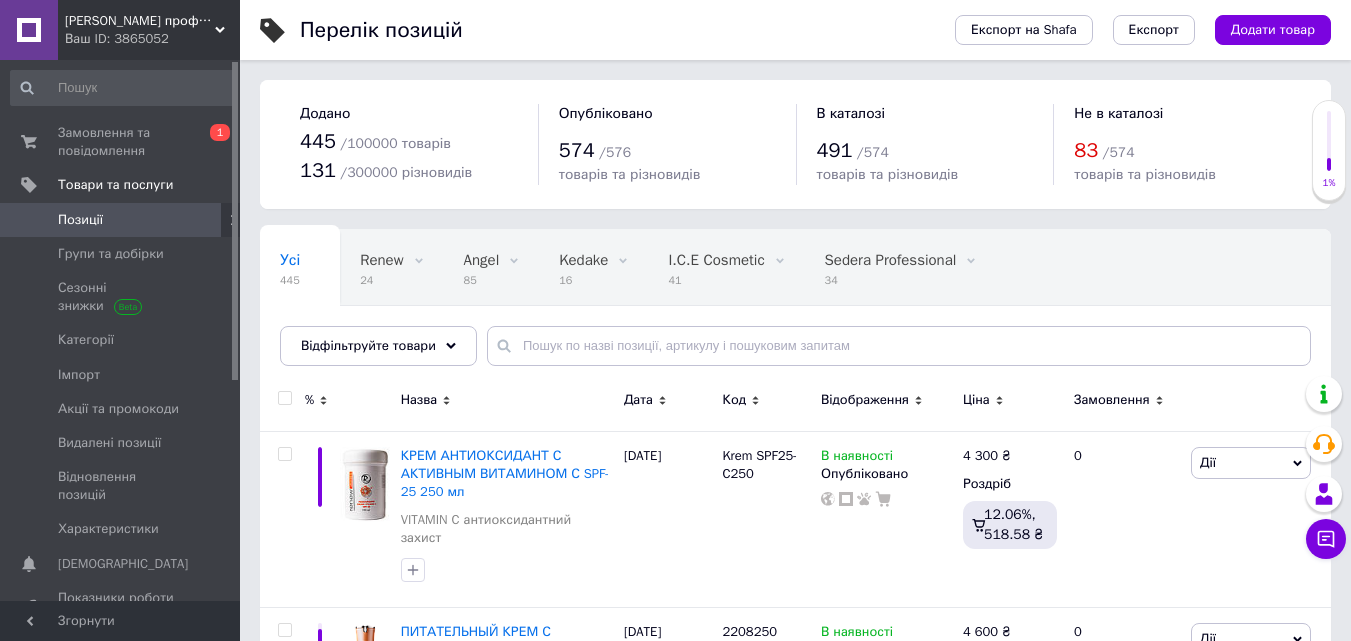 click at bounding box center (1258, 403) 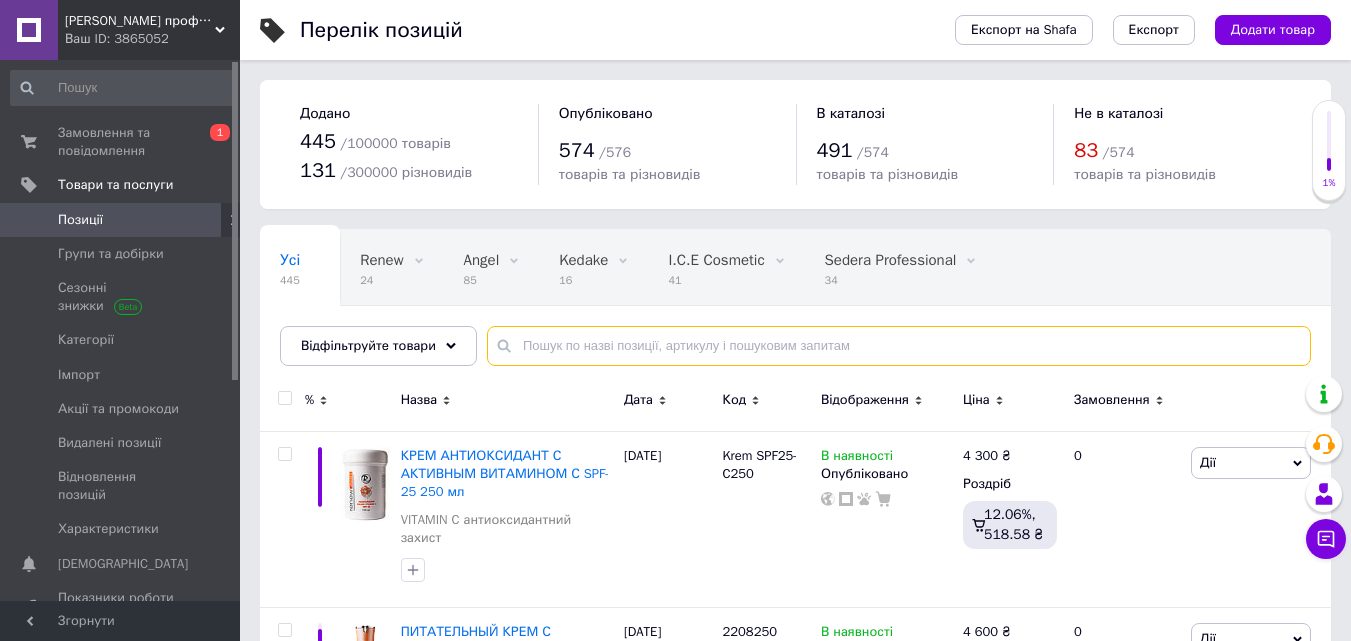 click at bounding box center (899, 346) 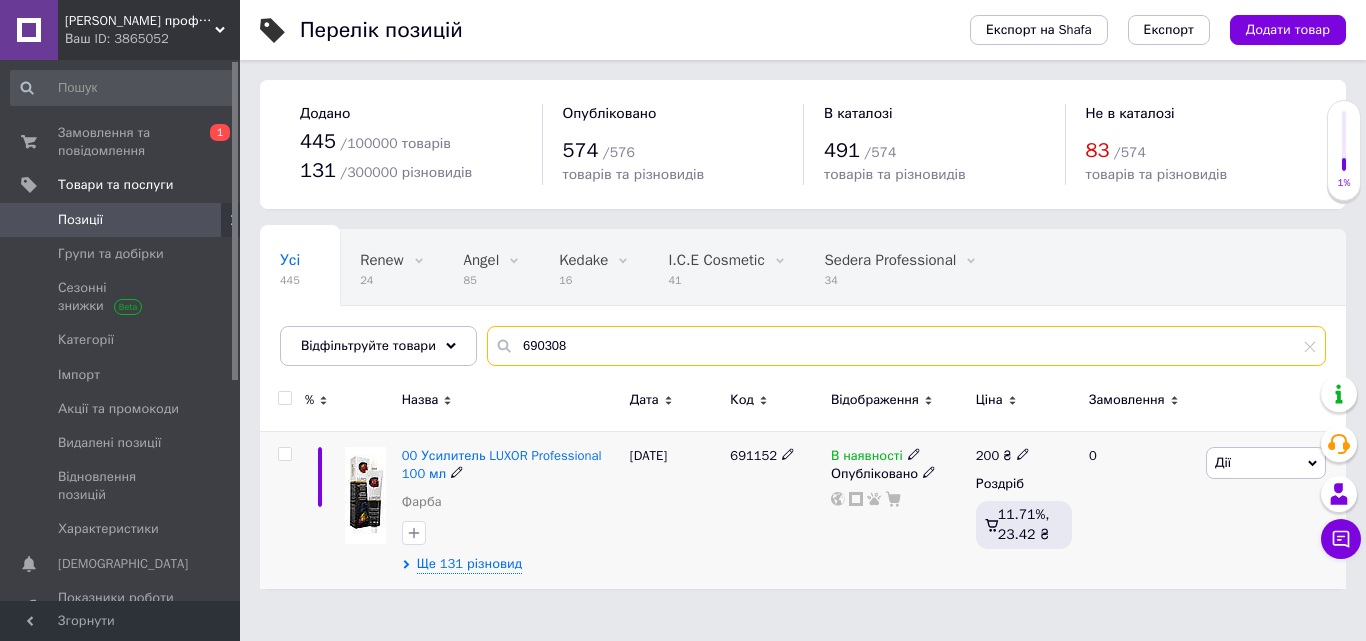 type on "690308" 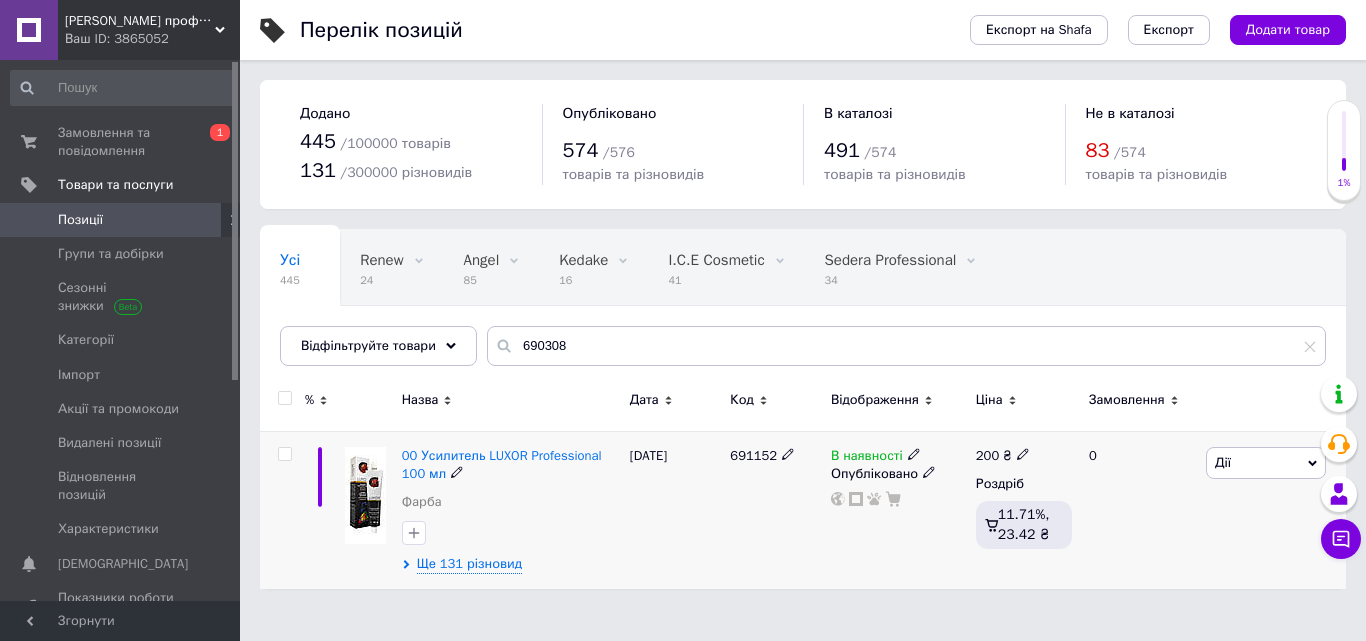 click 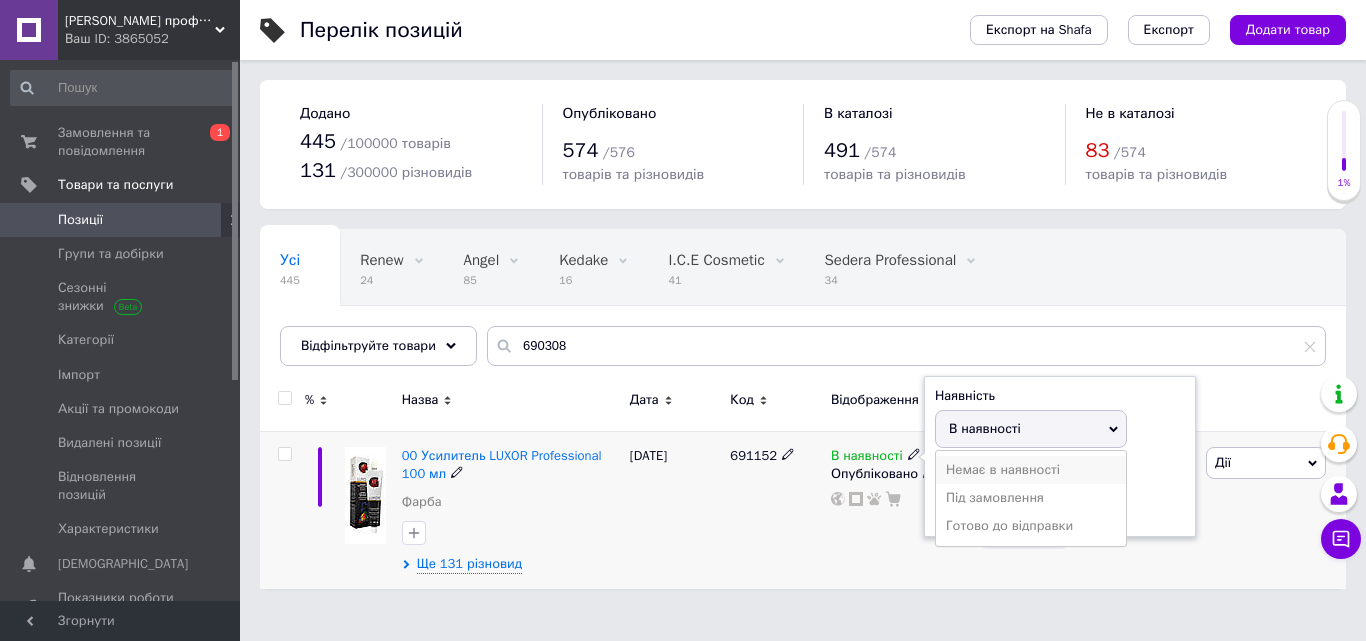 click on "Немає в наявності" at bounding box center (1031, 470) 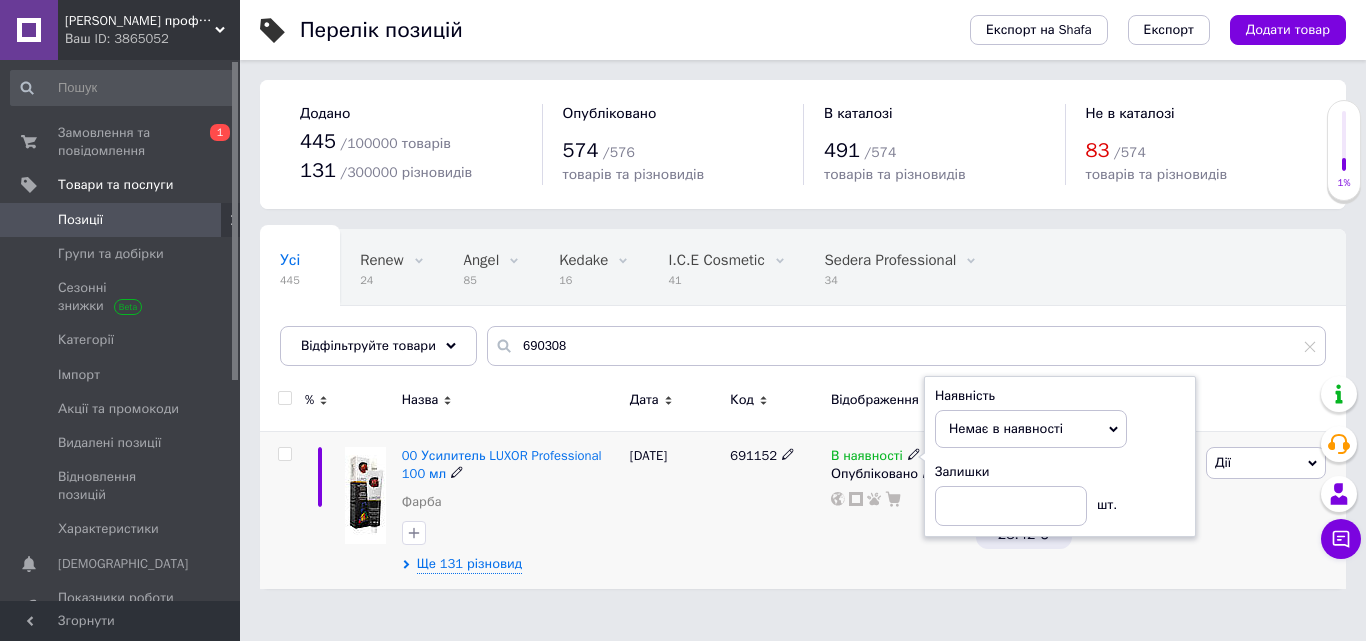 click on "691152" at bounding box center [775, 510] 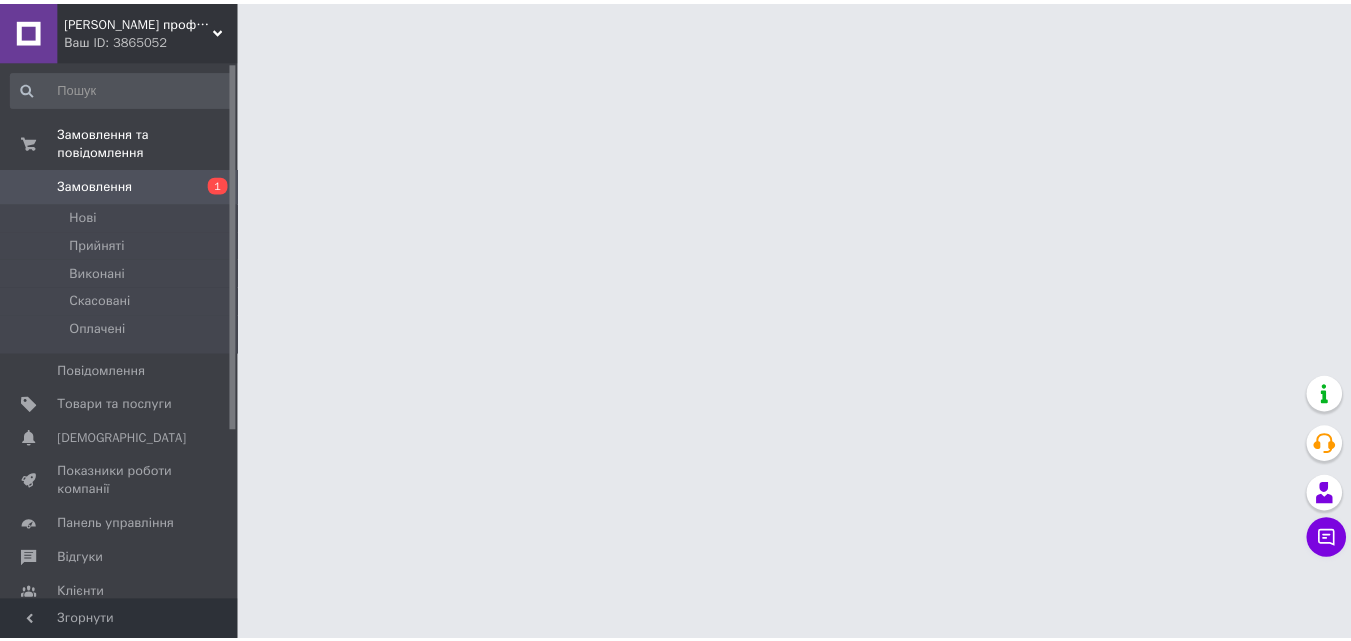 scroll, scrollTop: 0, scrollLeft: 0, axis: both 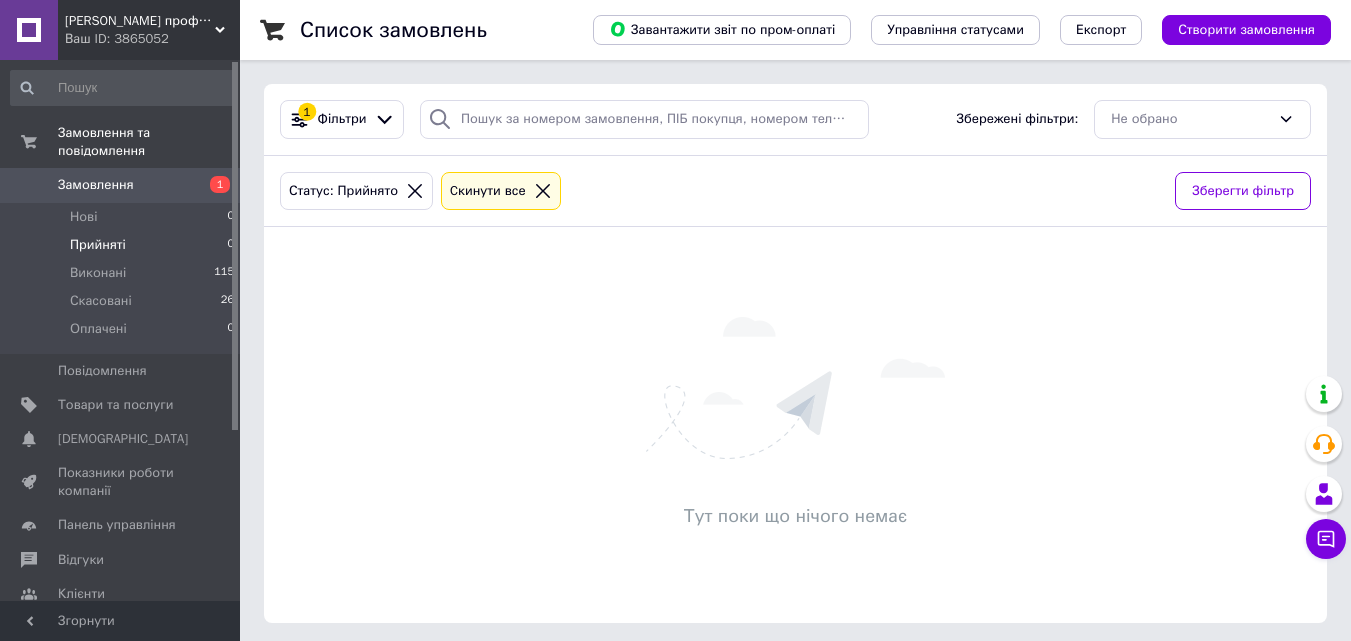 click on "1" at bounding box center (220, 184) 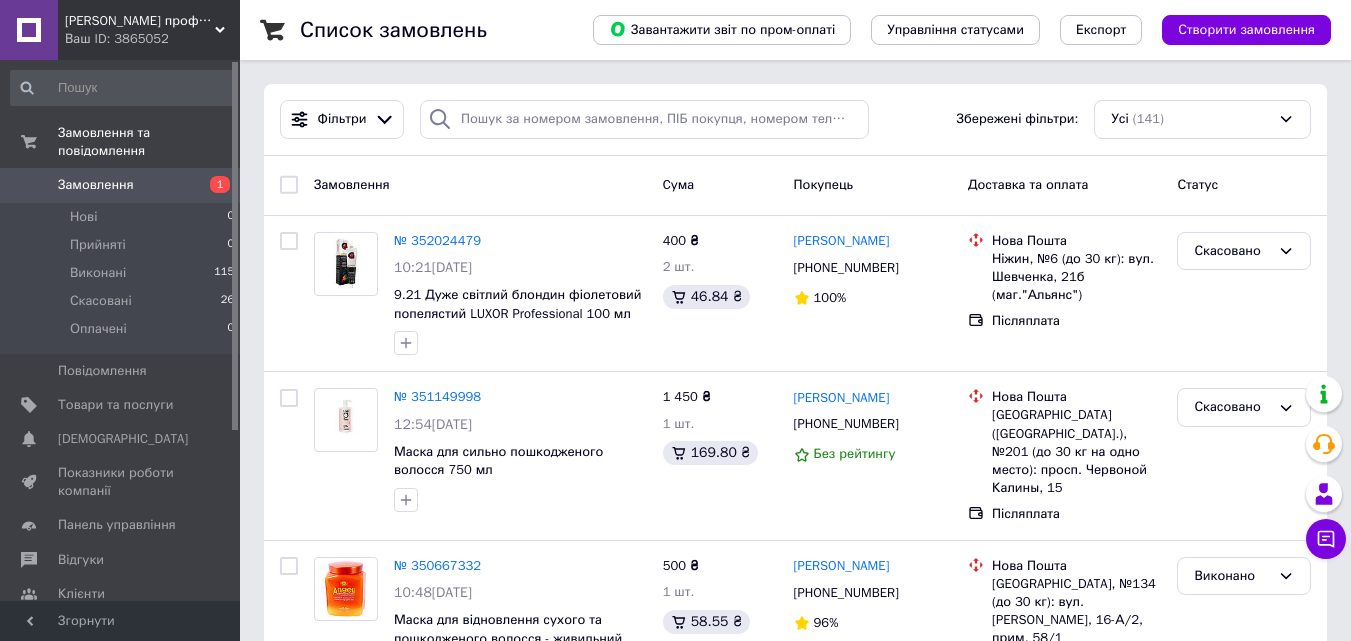 click on "Замовлення" at bounding box center [96, 185] 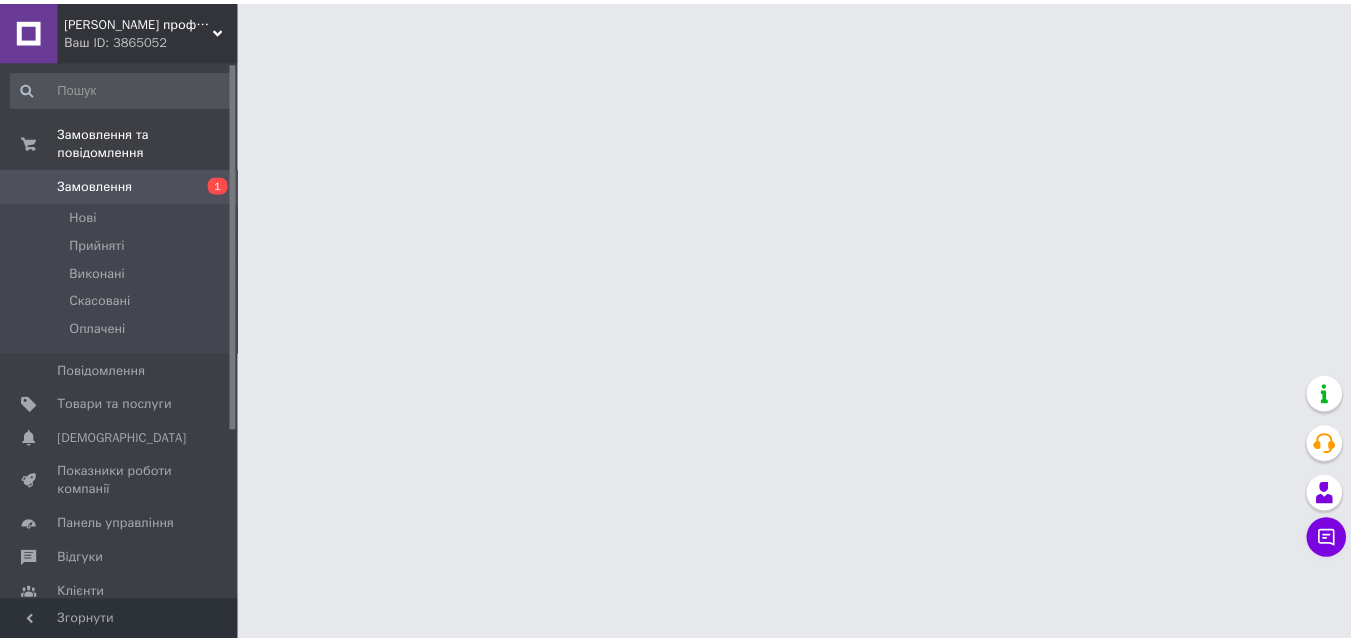 scroll, scrollTop: 0, scrollLeft: 0, axis: both 